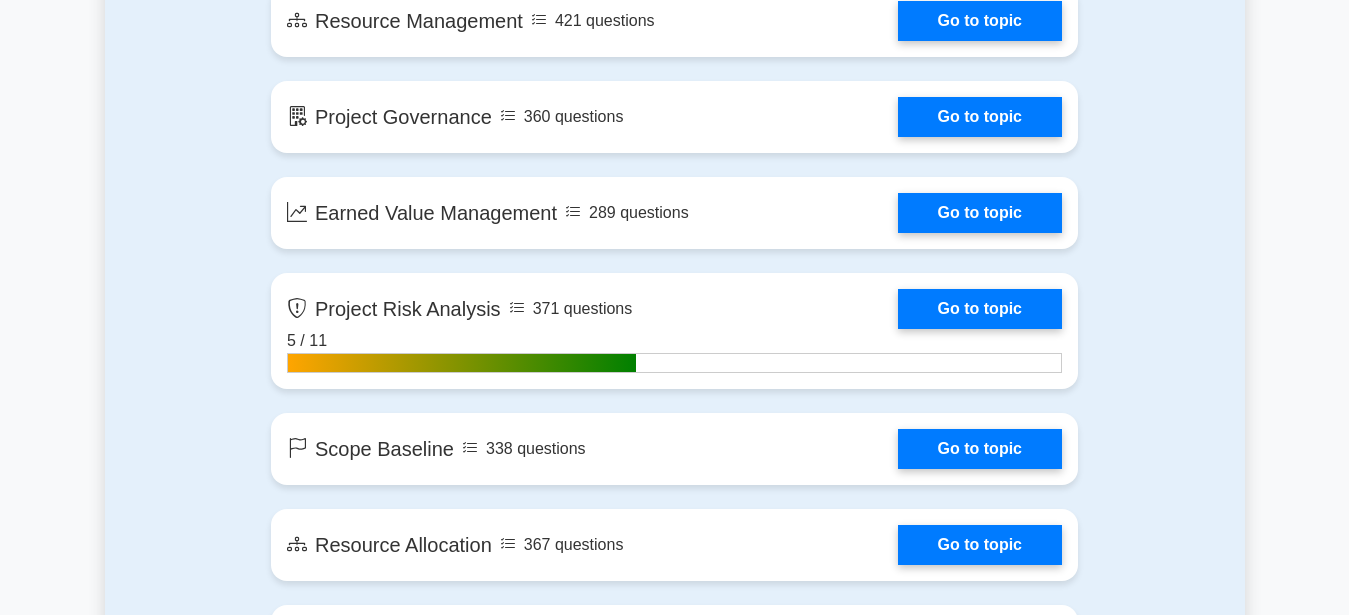 scroll, scrollTop: 3366, scrollLeft: 0, axis: vertical 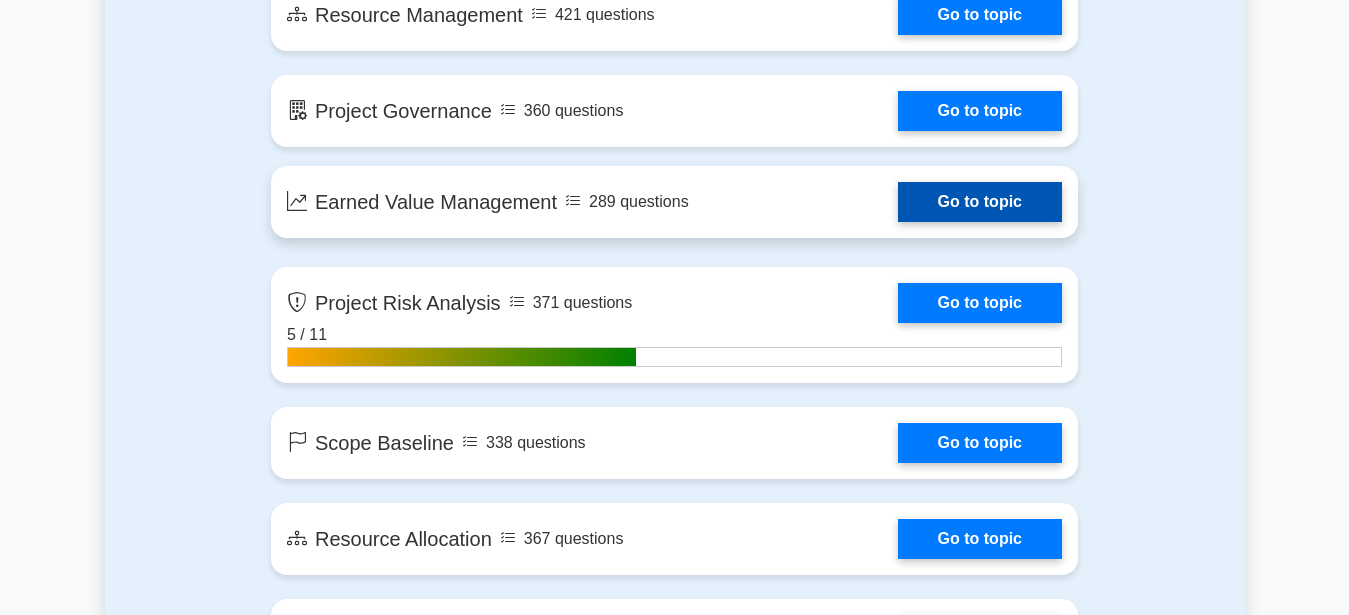 click on "Go to topic" at bounding box center [980, 202] 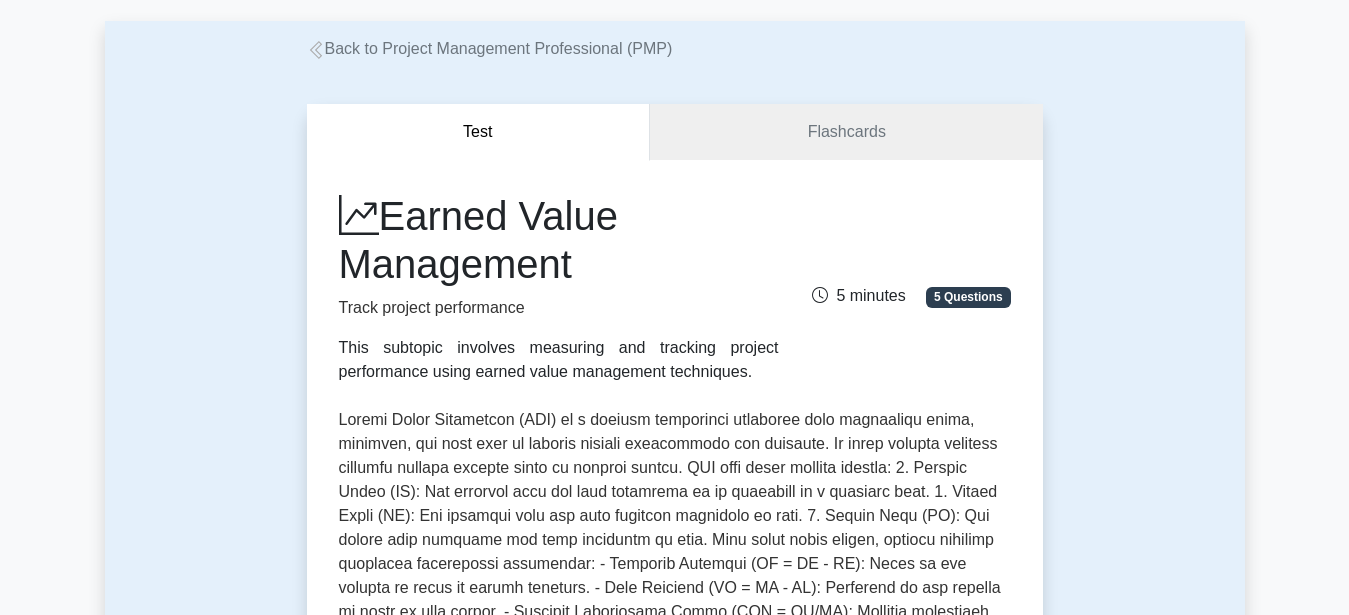 scroll, scrollTop: 204, scrollLeft: 0, axis: vertical 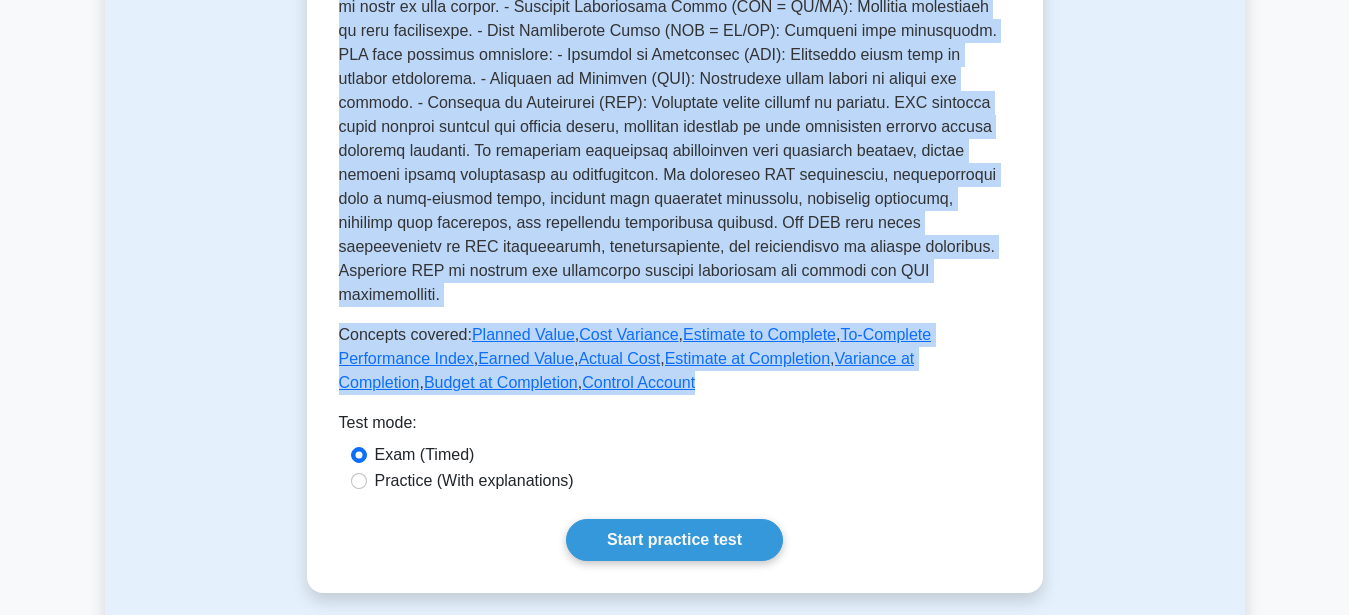 drag, startPoint x: 397, startPoint y: 306, endPoint x: 784, endPoint y: 354, distance: 389.9654 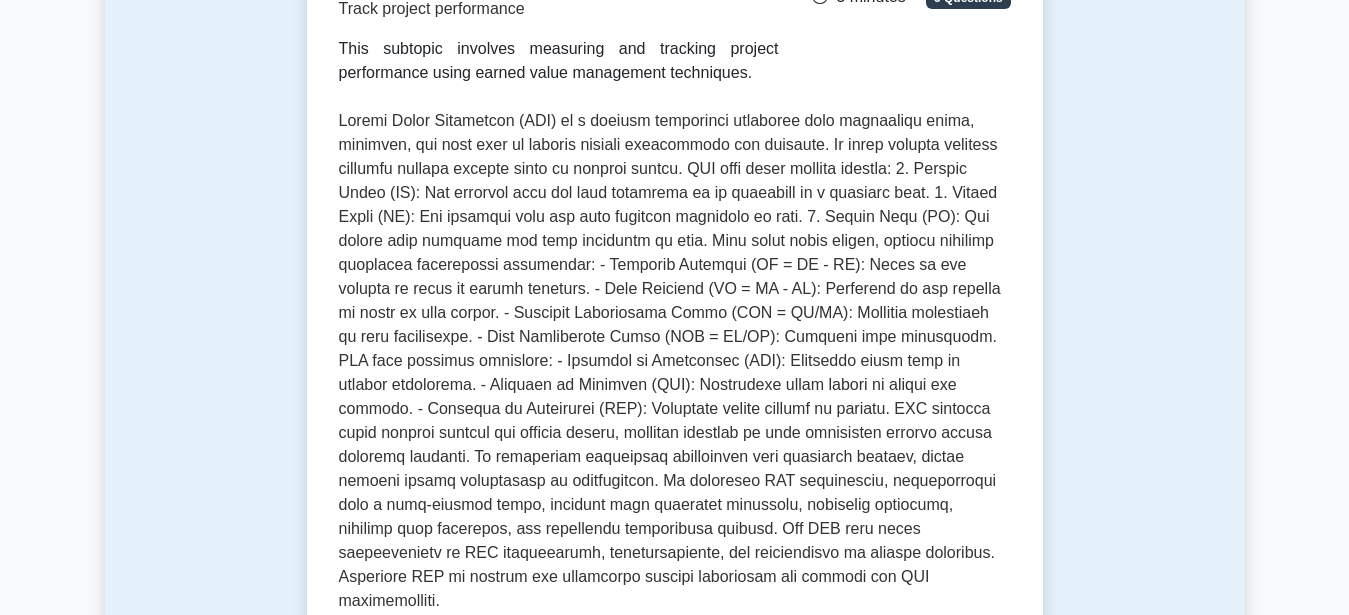 scroll, scrollTop: 798, scrollLeft: 0, axis: vertical 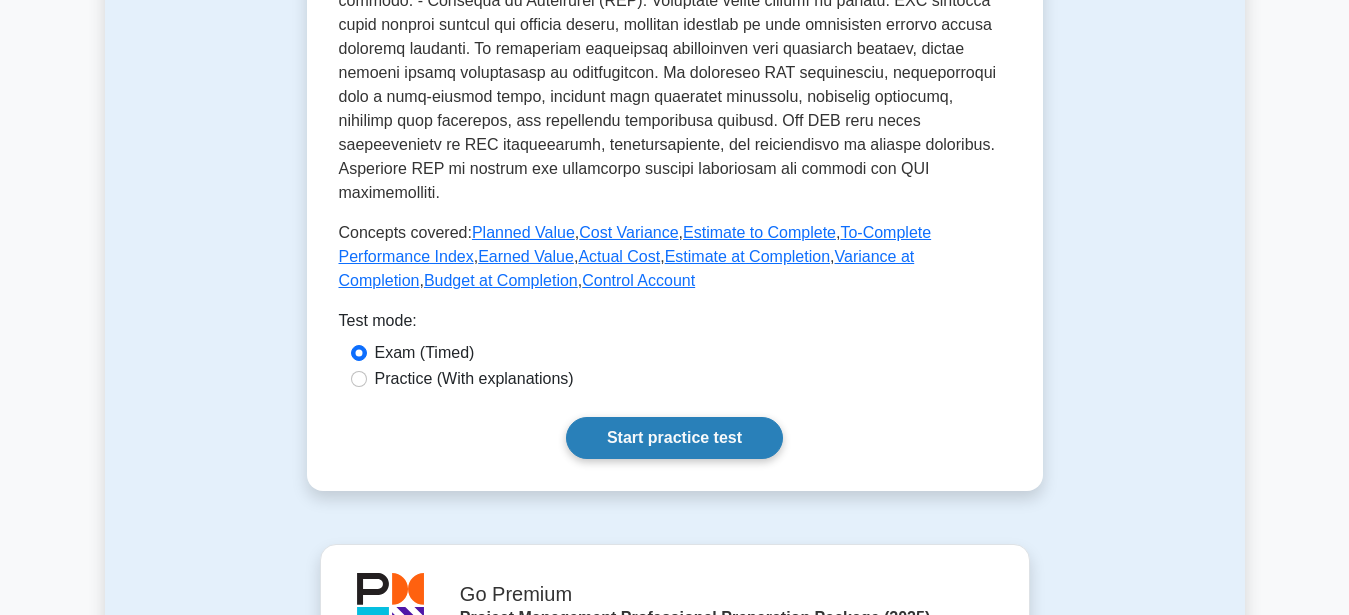 click on "Start practice test" at bounding box center [674, 438] 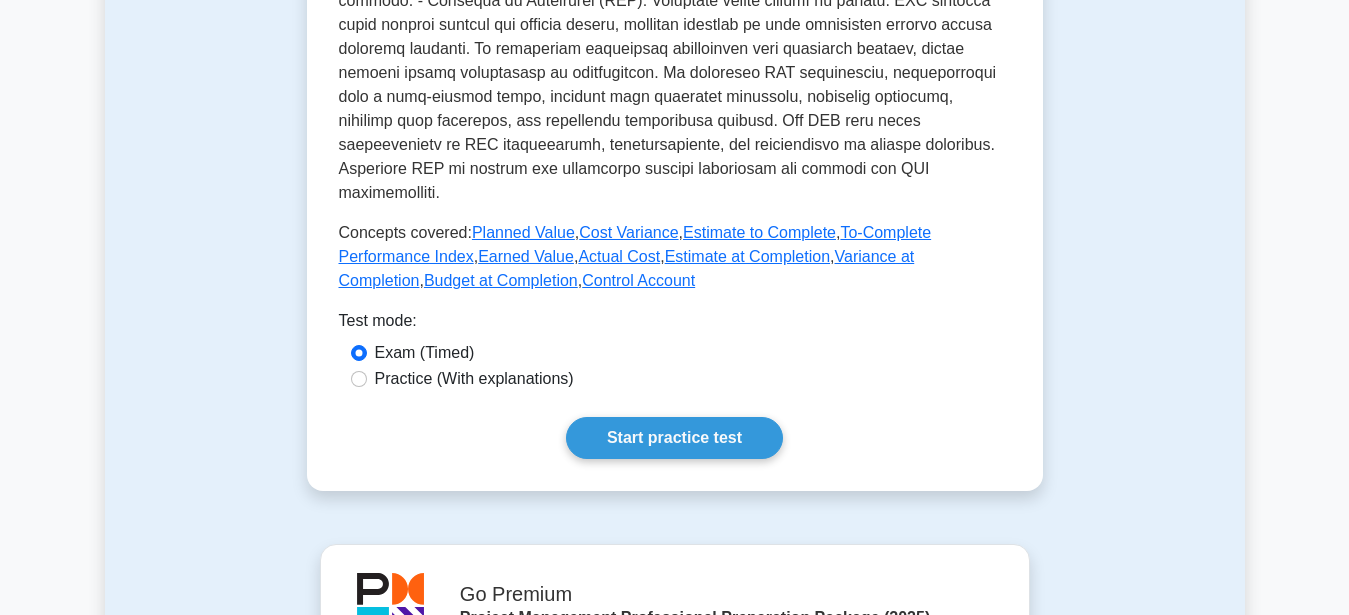 scroll, scrollTop: 390, scrollLeft: 0, axis: vertical 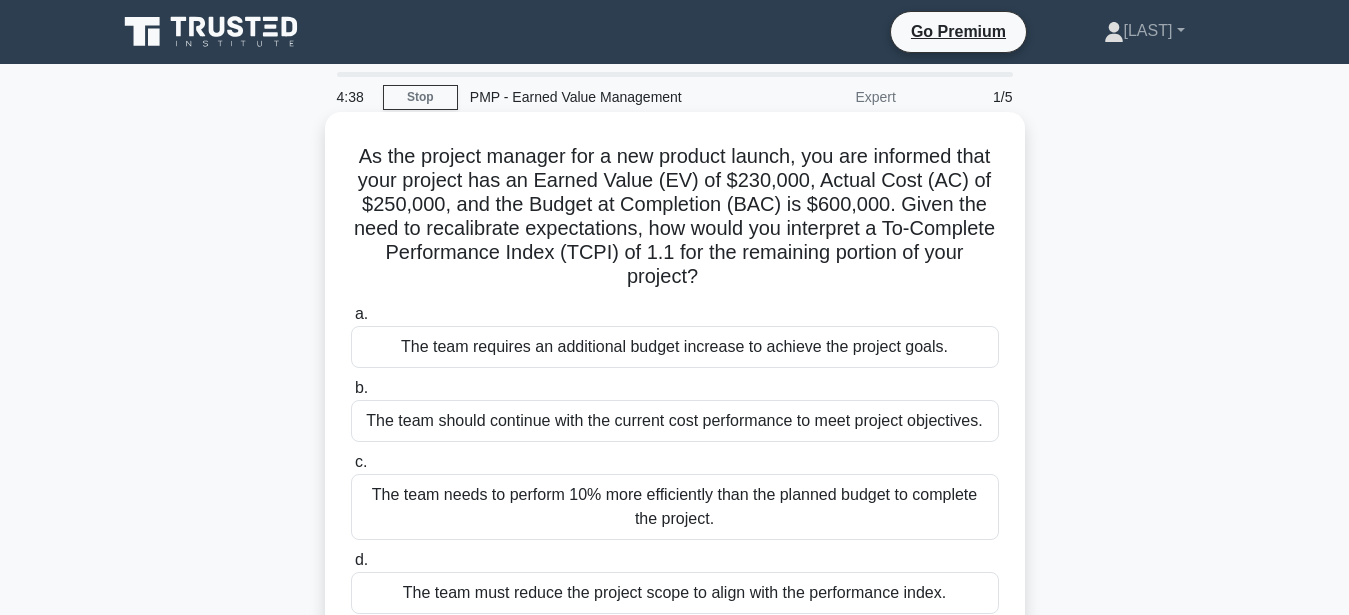 drag, startPoint x: 361, startPoint y: 161, endPoint x: 1005, endPoint y: 260, distance: 651.56506 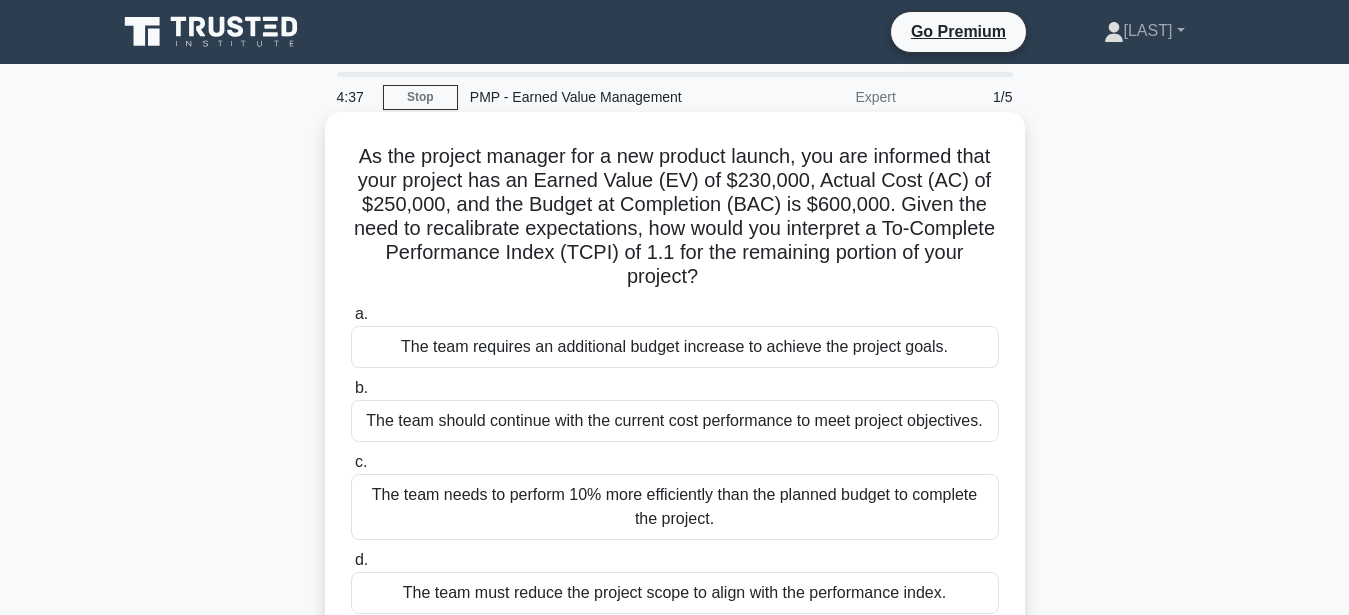 copy on "As the project manager for a new product launch, you are informed that your project has an Earned Value (EV) of $230,000, Actual Cost (AC) of $250,000, and the Budget at Completion (BAC) is $600,000. Given the need to recalibrate expectations, how would you interpret a To-Complete Performance Index (TCPI) of 1.1 for the remaining portion of your project?" 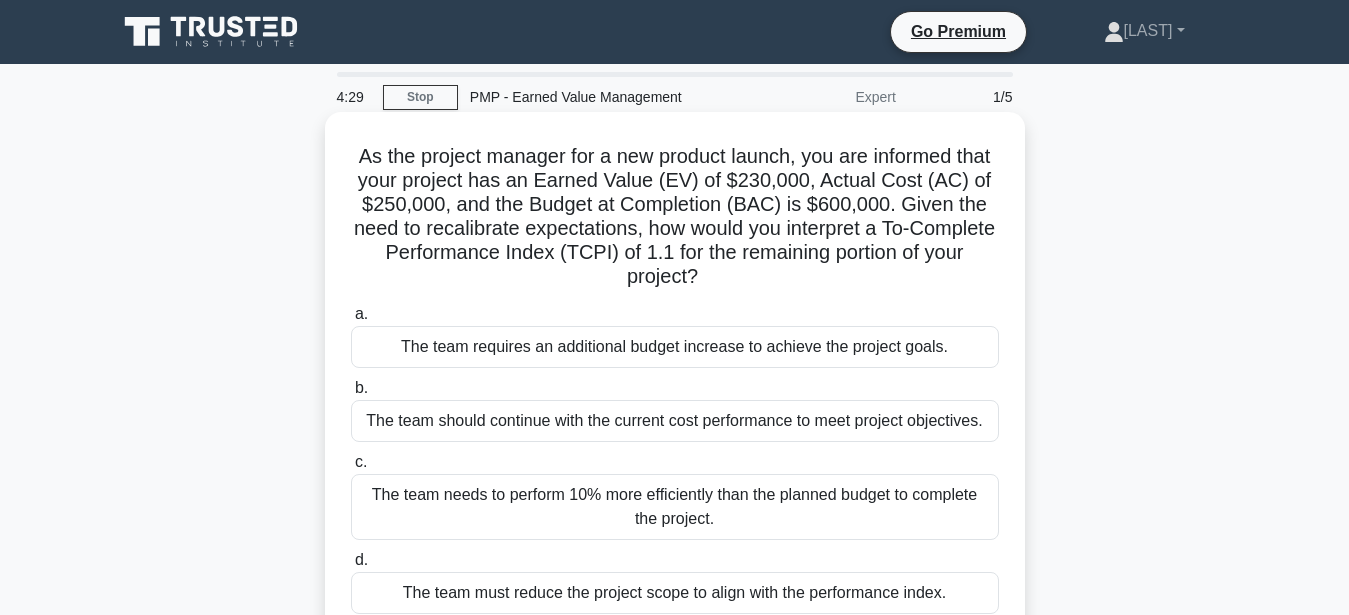 click on "The team requires an additional budget increase to achieve the project goals." at bounding box center (675, 347) 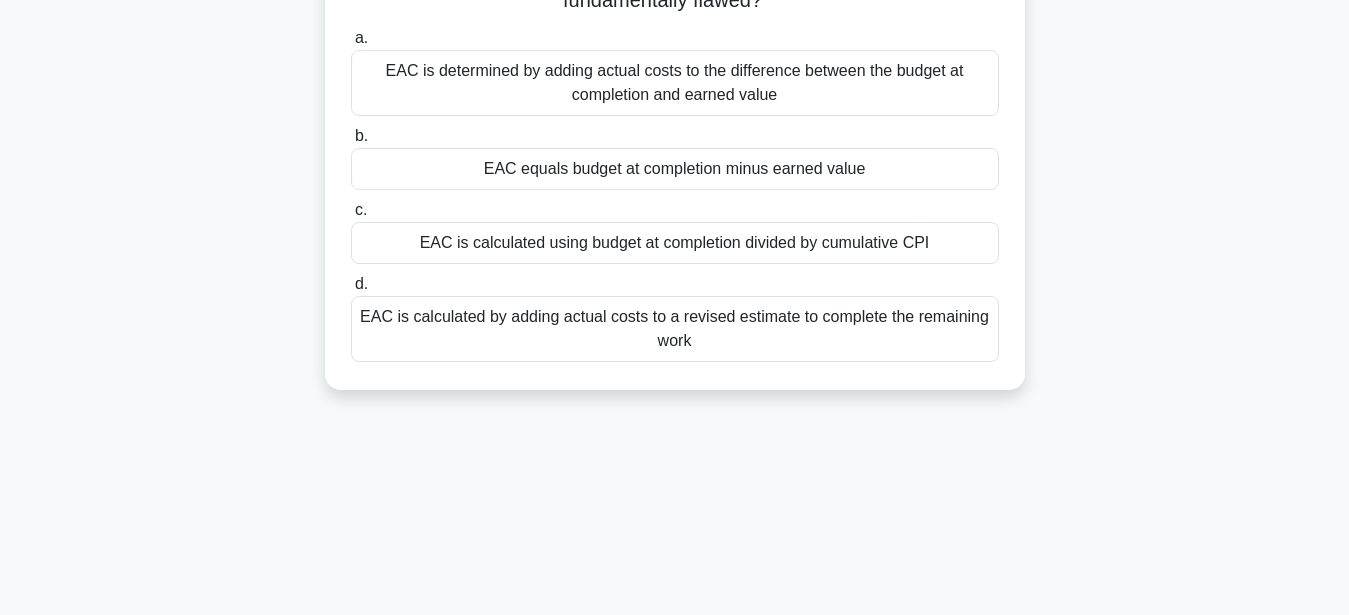 scroll, scrollTop: 0, scrollLeft: 0, axis: both 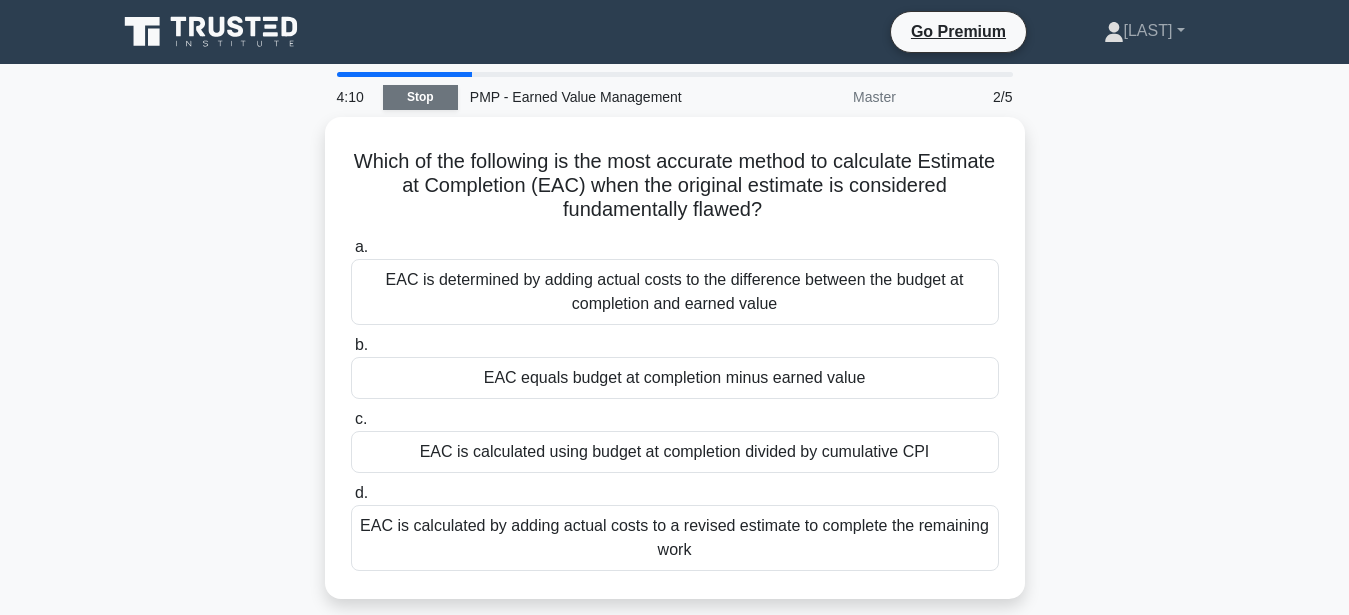 click on "Stop" at bounding box center [420, 97] 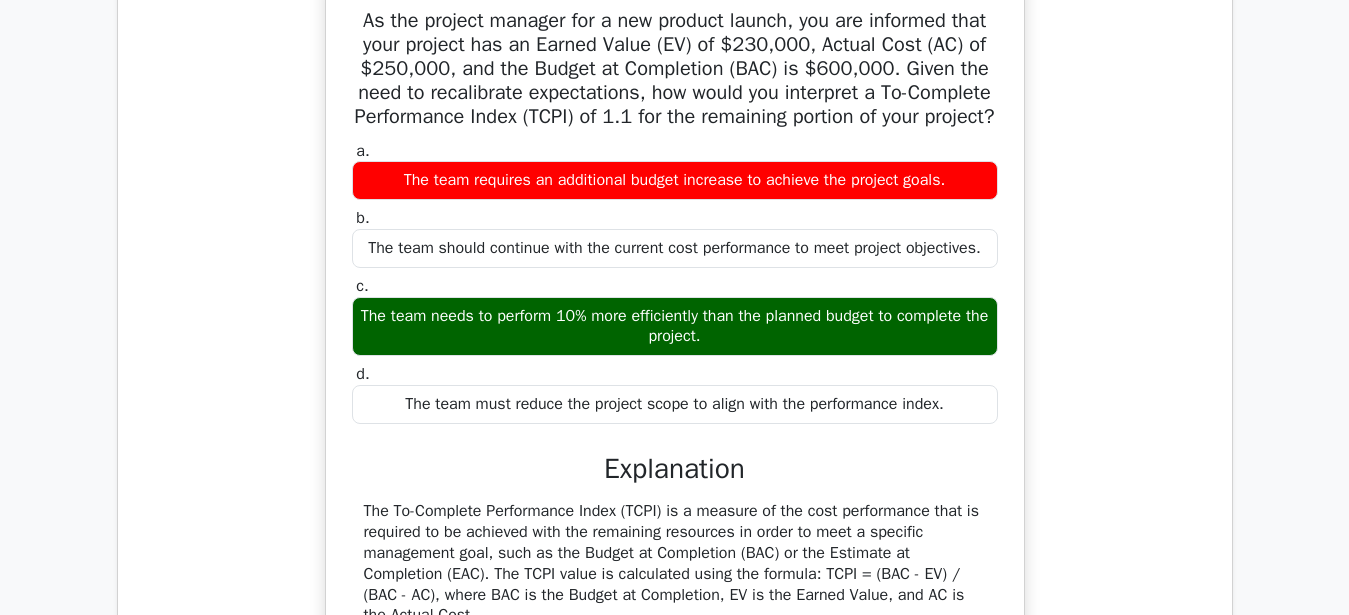 scroll, scrollTop: 1632, scrollLeft: 0, axis: vertical 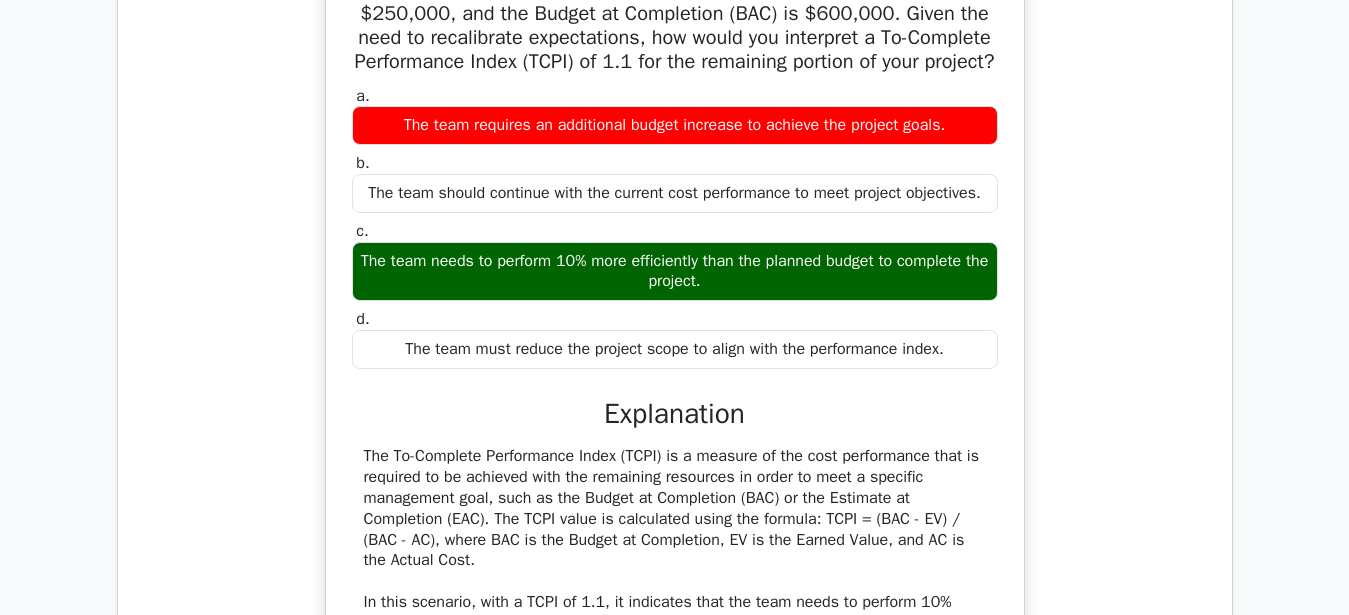 drag, startPoint x: 368, startPoint y: 263, endPoint x: 742, endPoint y: 282, distance: 374.4823 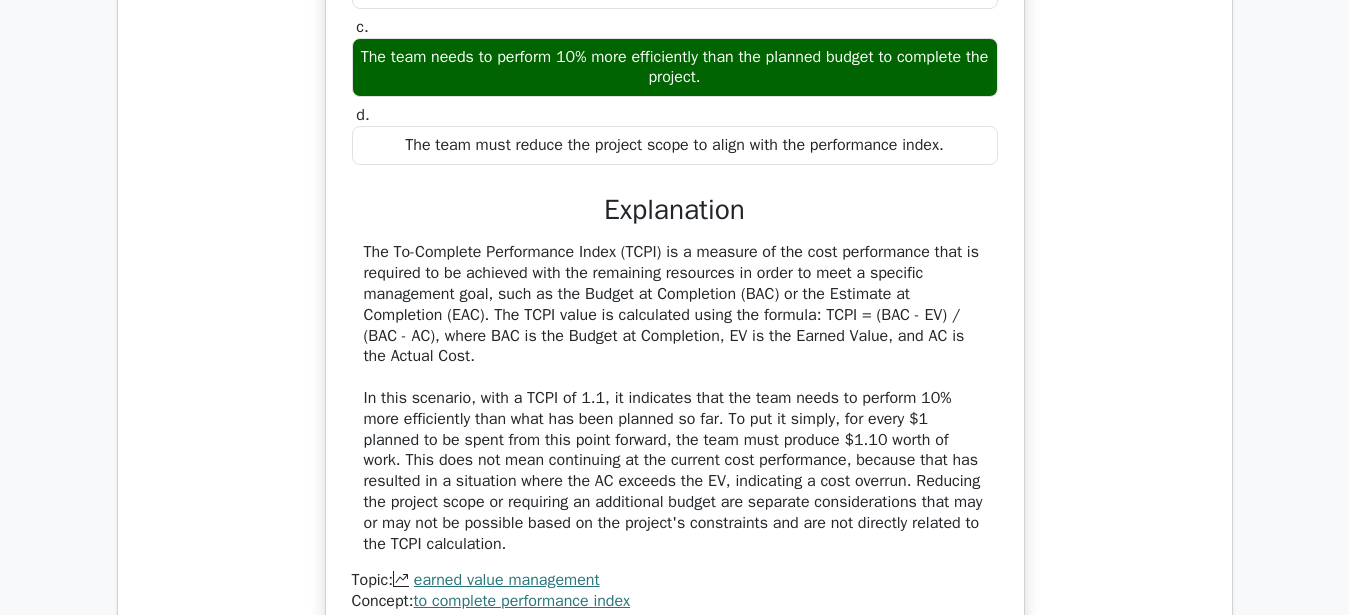 click on "Explanation" at bounding box center (675, 210) 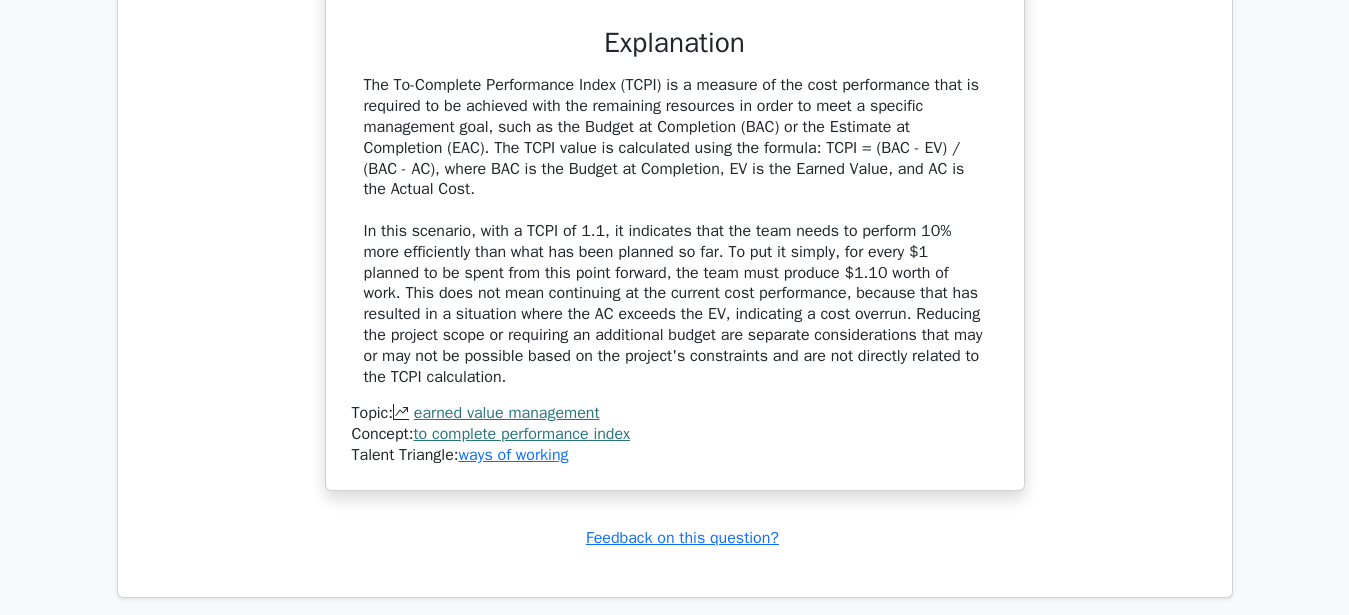 scroll, scrollTop: 1836, scrollLeft: 0, axis: vertical 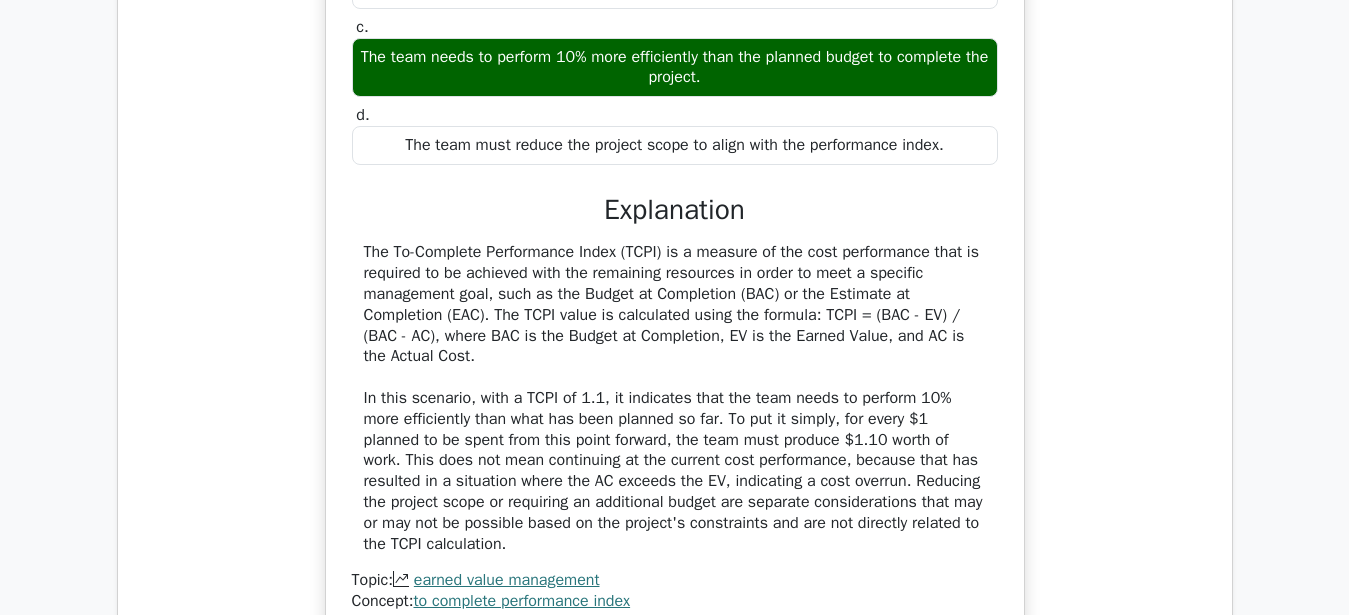 copy on "Explanation
The To-Complete Performance Index (TCPI) is a measure of the cost performance that is required to be achieved with the remaining resources in order to meet a specific management goal, such as the Budget at Completion (BAC) or the Estimate at Completion (EAC). The TCPI value is calculated using the formula: TCPI = (BAC - EV) / (BAC - AC), where BAC is the Budget at Completion, EV is the Earned Value, and AC is the Actual Cost. In this scenario, with a TCPI of 1.1, it indicates that the team needs to perform 10% more efficiently than what has been planned so far. To put it simply, for every $1 planned to be spent from this point forward, the team must produce $1.10 worth of work. This does not mean continuing at the current cost performance, because that has resulted in a situation where the AC exceeds the EV, indicating a cost overrun. Reducing the project scope or requiring an additional budget are separate considerations that may or may not be possible based on the project's c..." 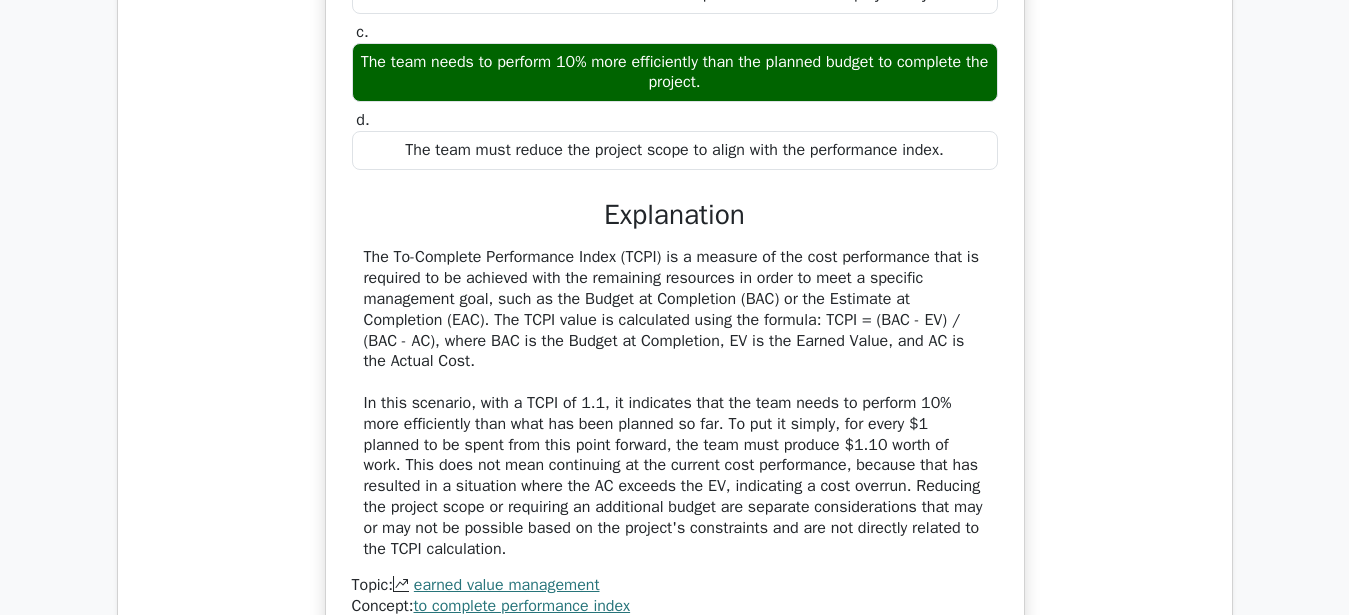click on "As the project manager for a new product launch, you are informed that your project has an Earned Value (EV) of $230,000, Actual Cost (AC) of $250,000, and the Budget at Completion (BAC) is $600,000. Given the need to recalibrate expectations, how would you interpret a To-Complete Performance Index (TCPI) of 1.1 for the remaining portion of your project?
a.
The team requires an additional budget increase to achieve the project goals.
b. c. d." at bounding box center (675, 204) 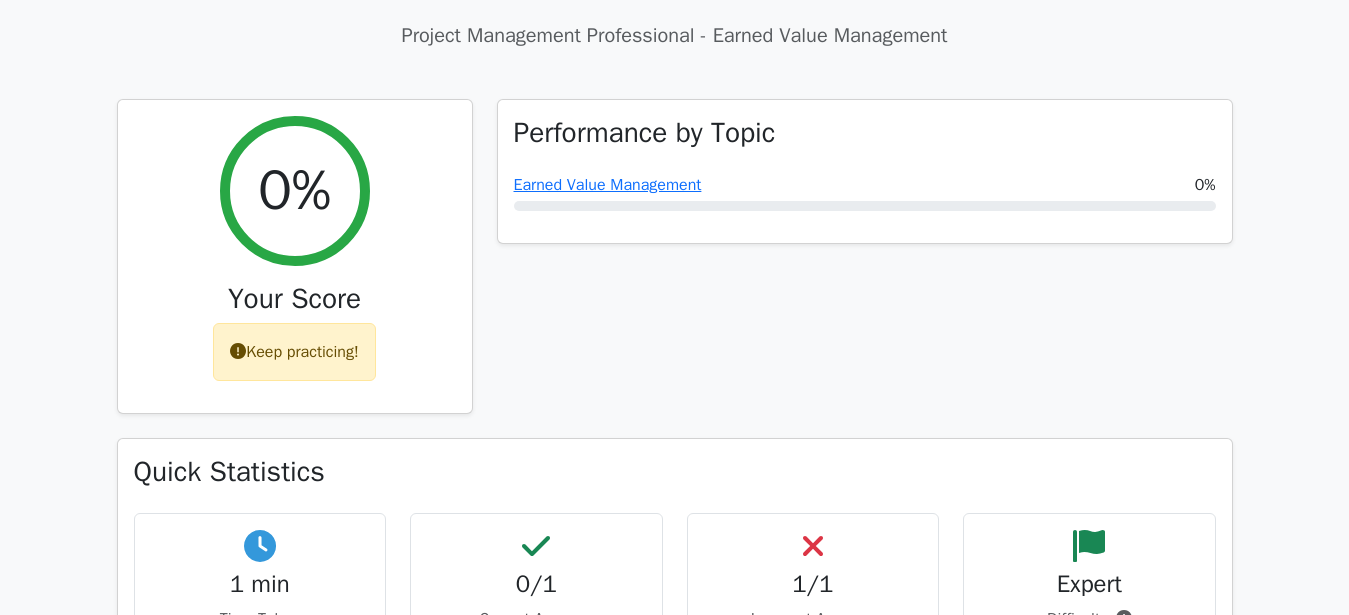 scroll, scrollTop: 714, scrollLeft: 0, axis: vertical 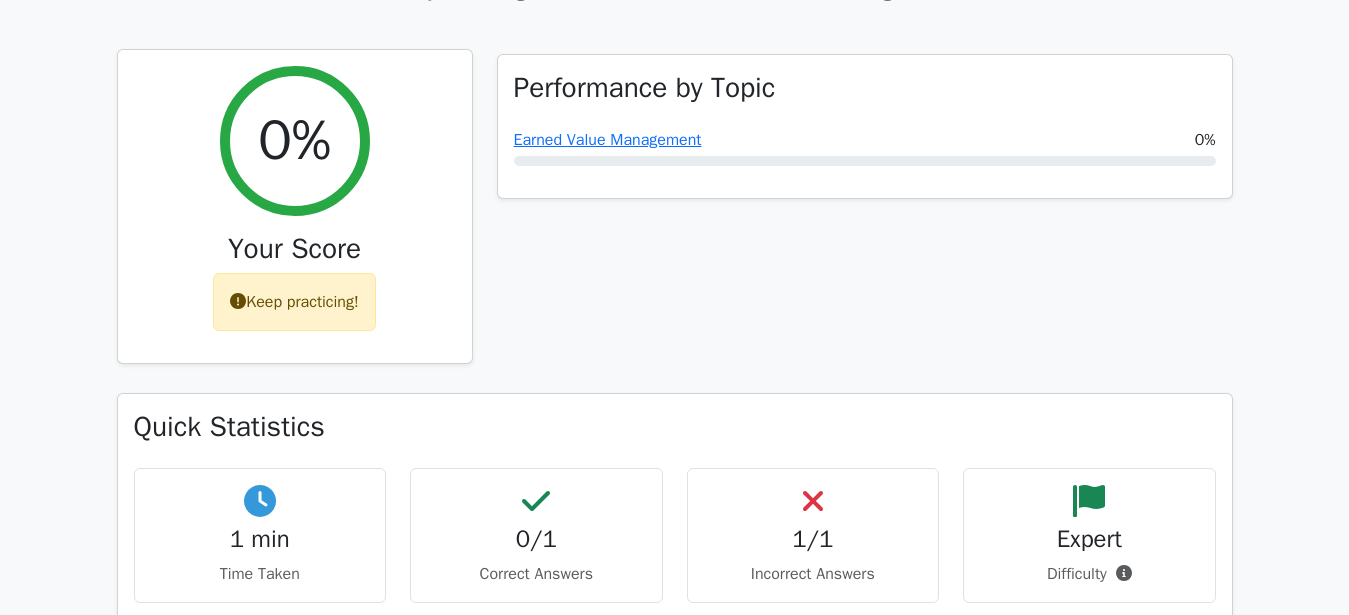 click on "Keep practicing!" at bounding box center [294, 302] 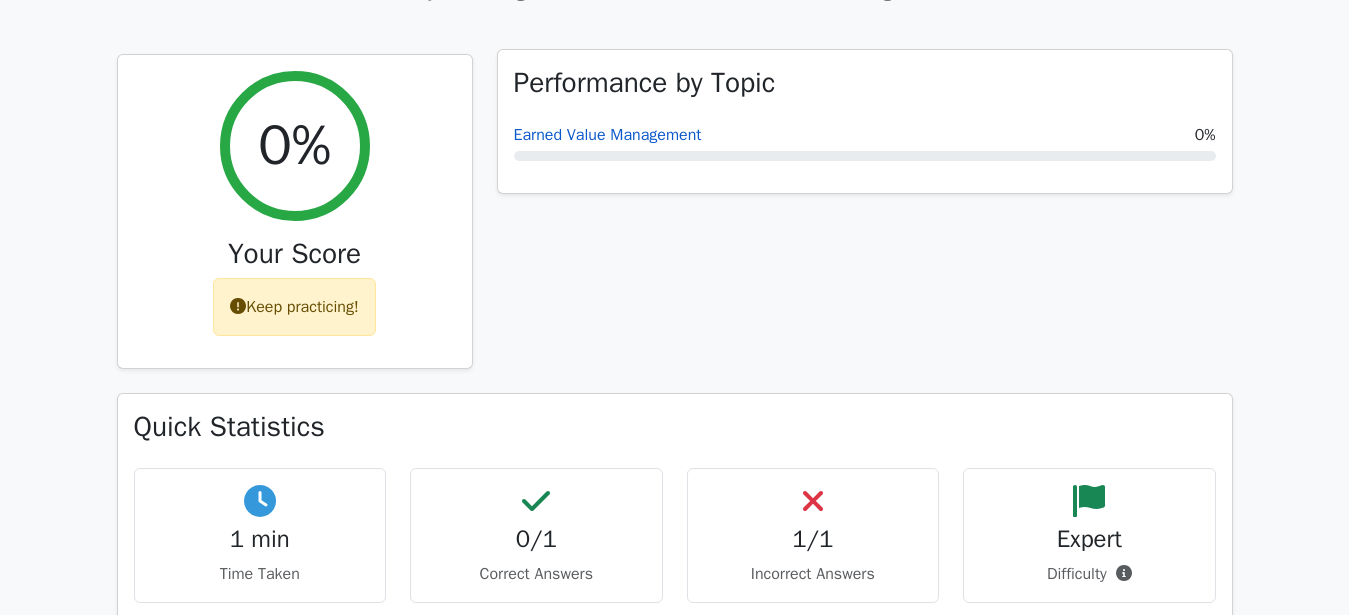 click on "Earned Value Management" at bounding box center [608, 135] 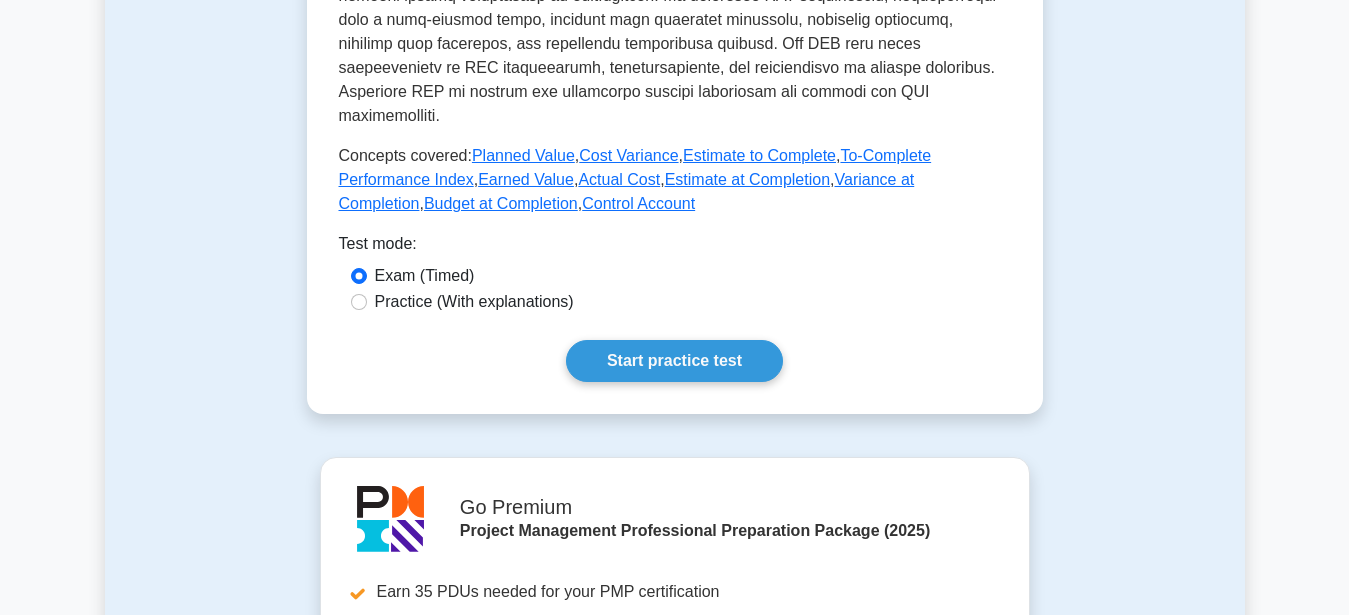 scroll, scrollTop: 1020, scrollLeft: 0, axis: vertical 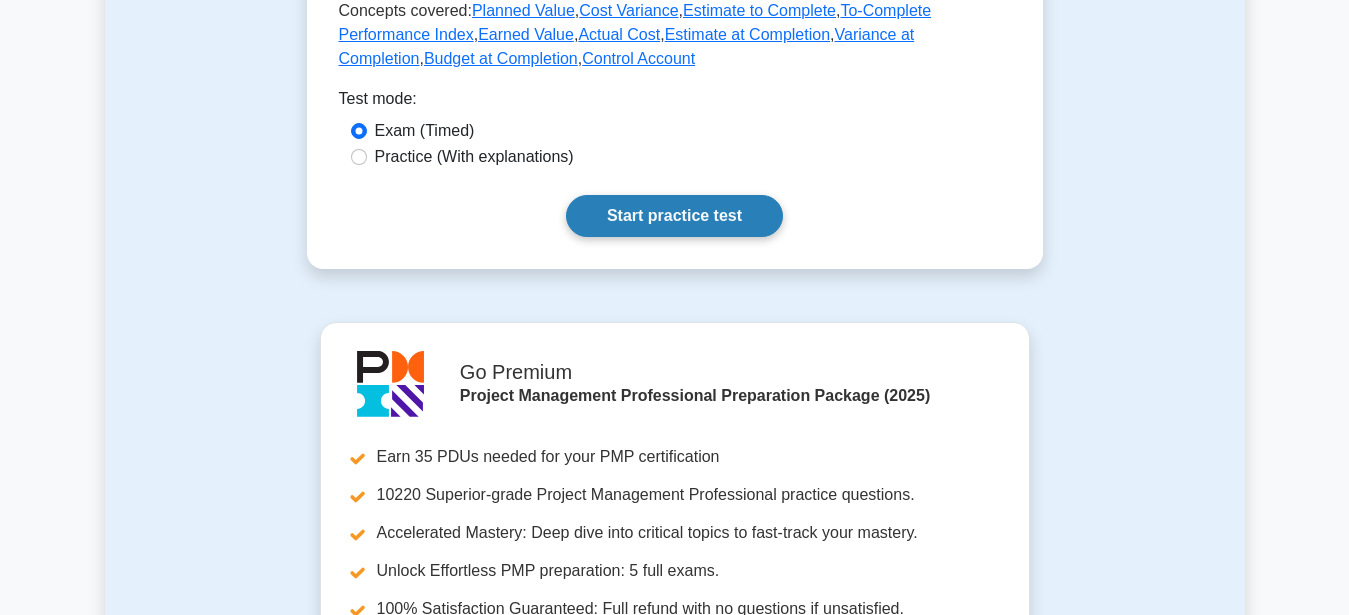 click on "Start practice test" at bounding box center [674, 216] 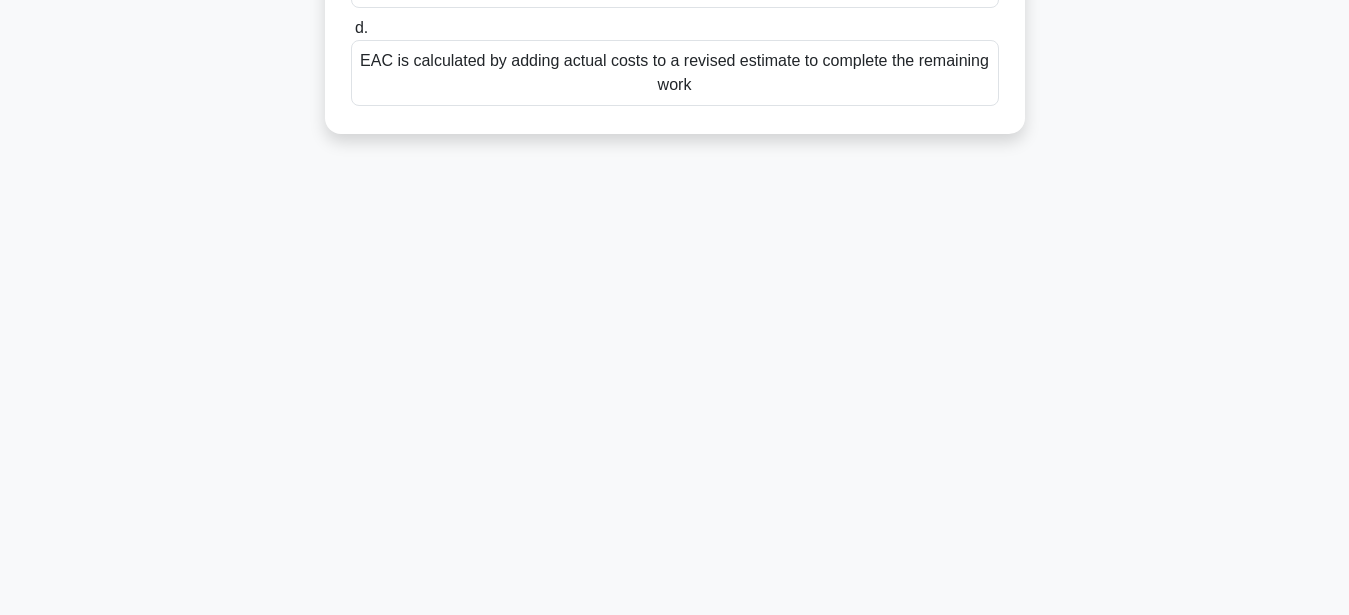 scroll, scrollTop: 0, scrollLeft: 0, axis: both 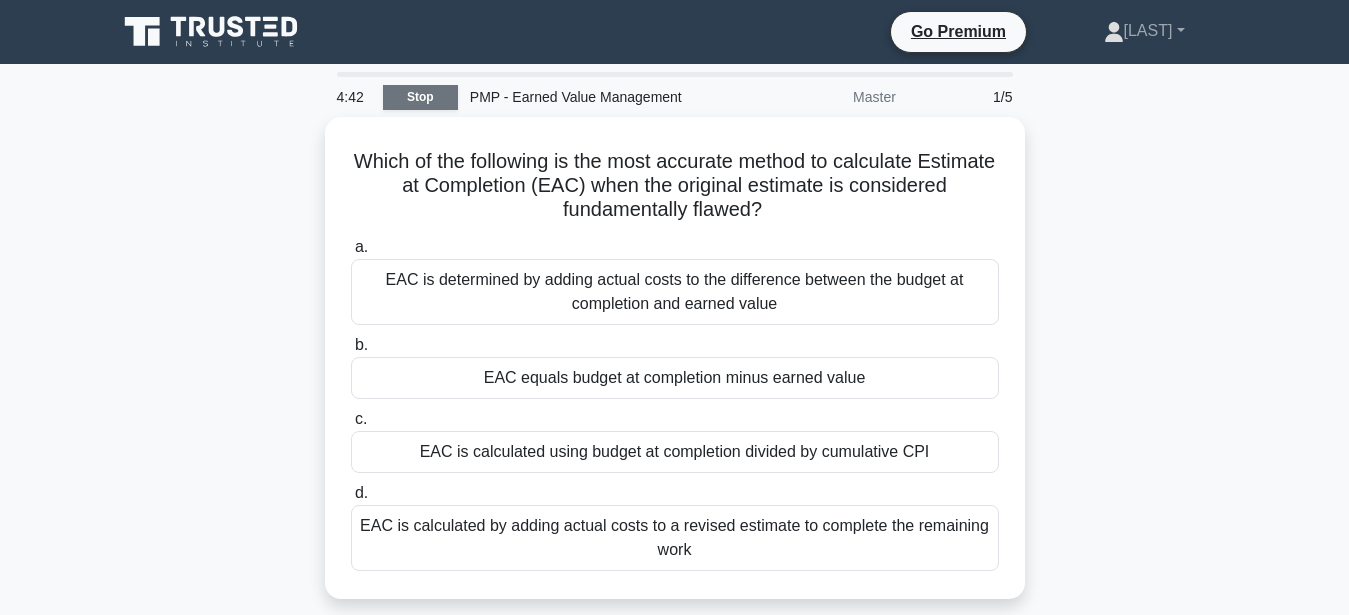click on "Stop" at bounding box center (420, 97) 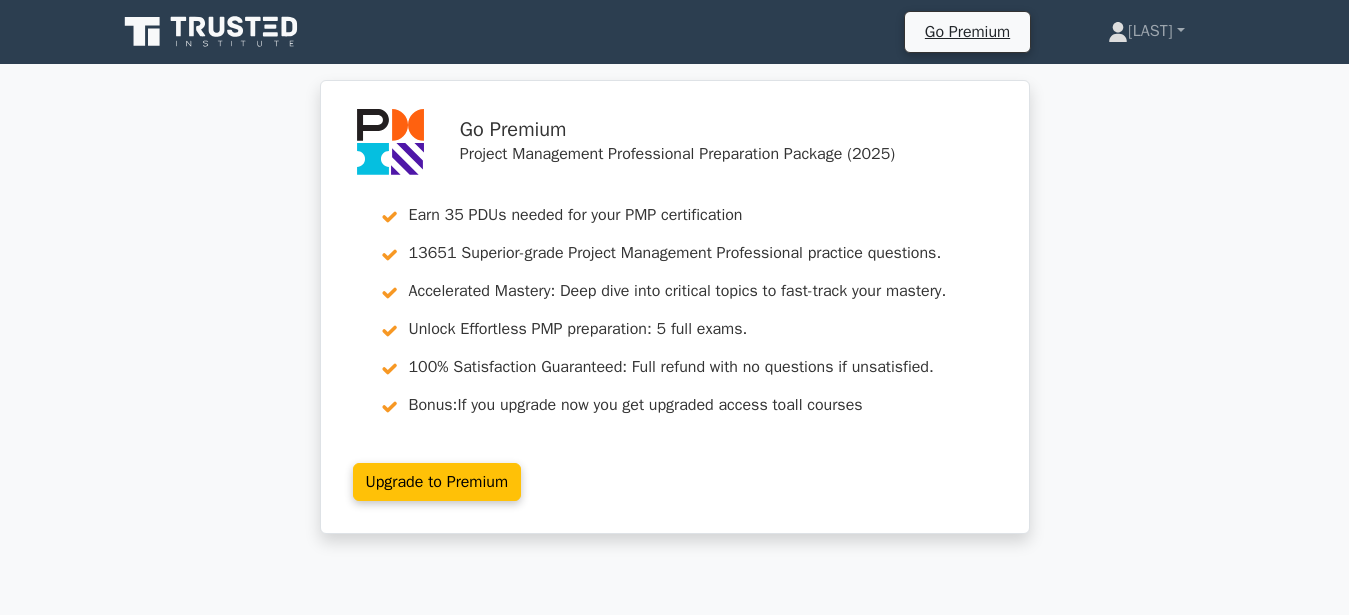 scroll, scrollTop: 0, scrollLeft: 0, axis: both 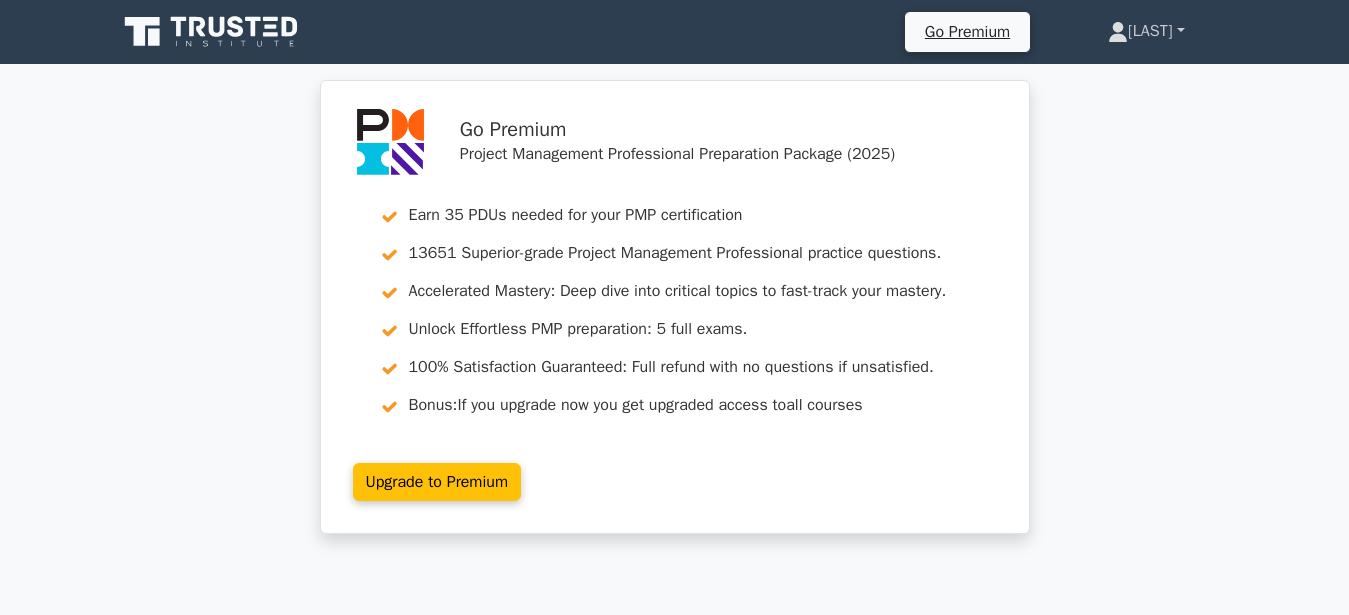 click on "[LAST]" at bounding box center [1146, 31] 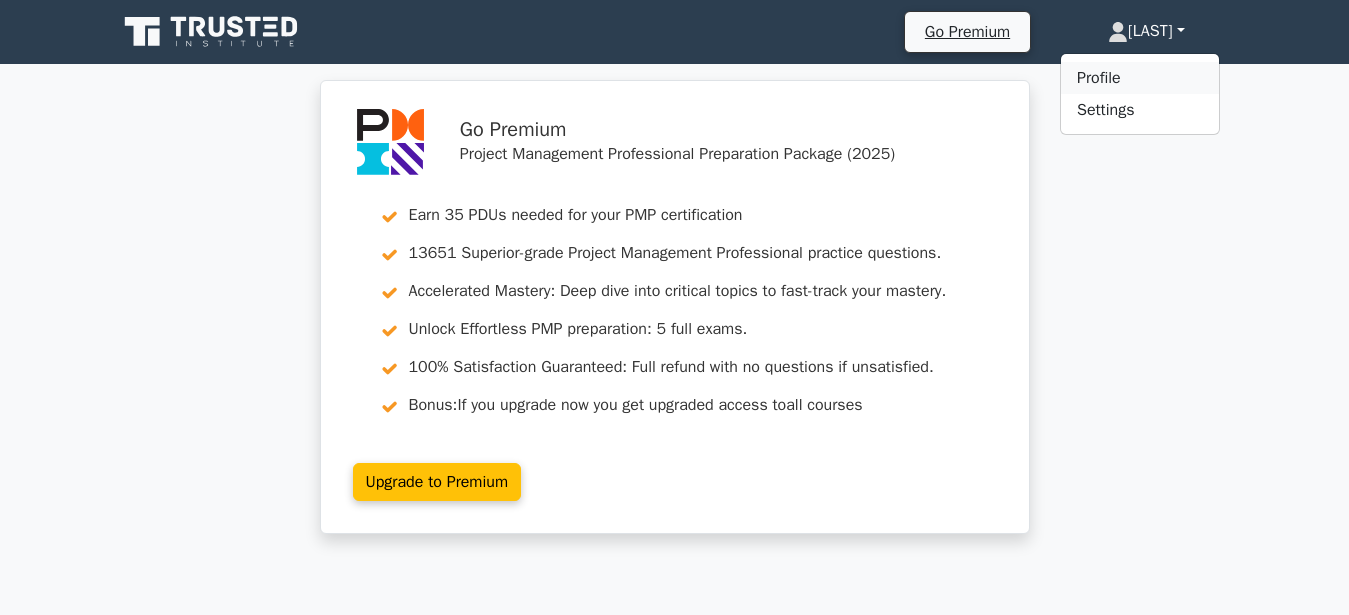 click on "Profile" at bounding box center (1140, 78) 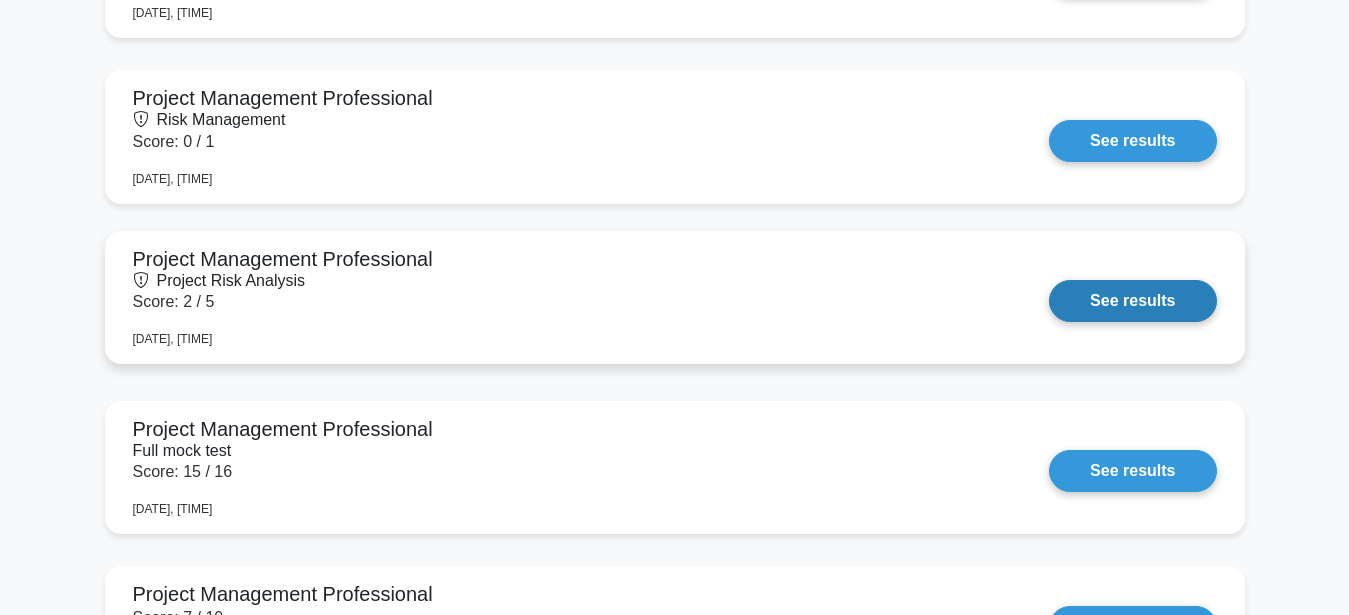 scroll, scrollTop: 2346, scrollLeft: 0, axis: vertical 